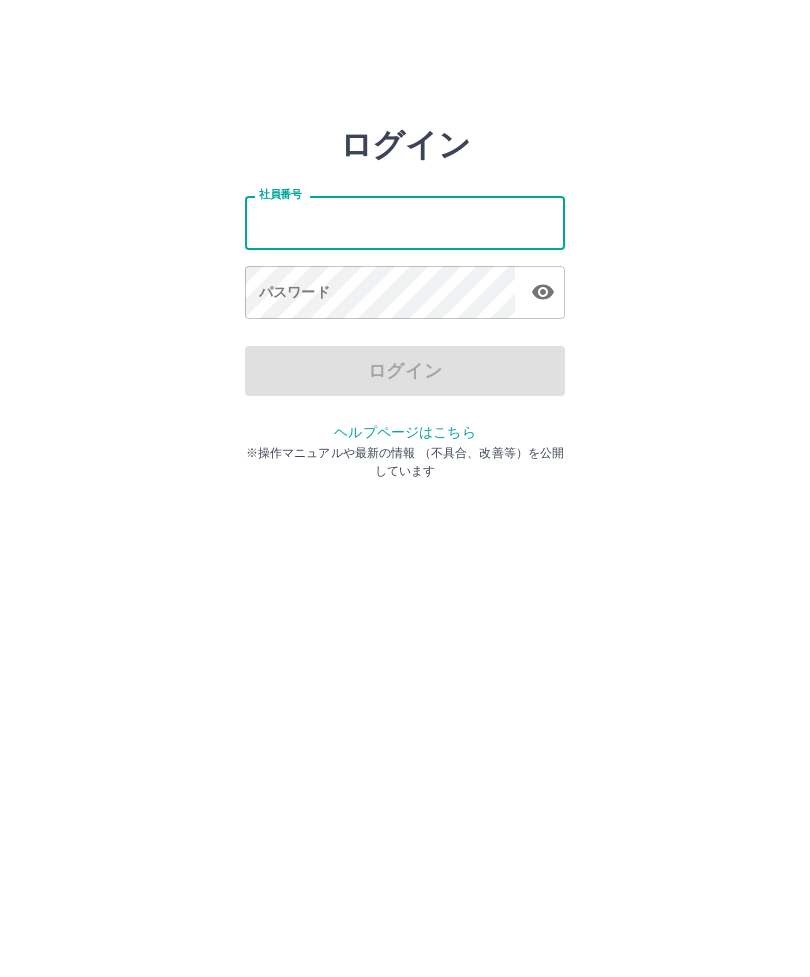 click on "パスワード パスワード" at bounding box center (405, 294) 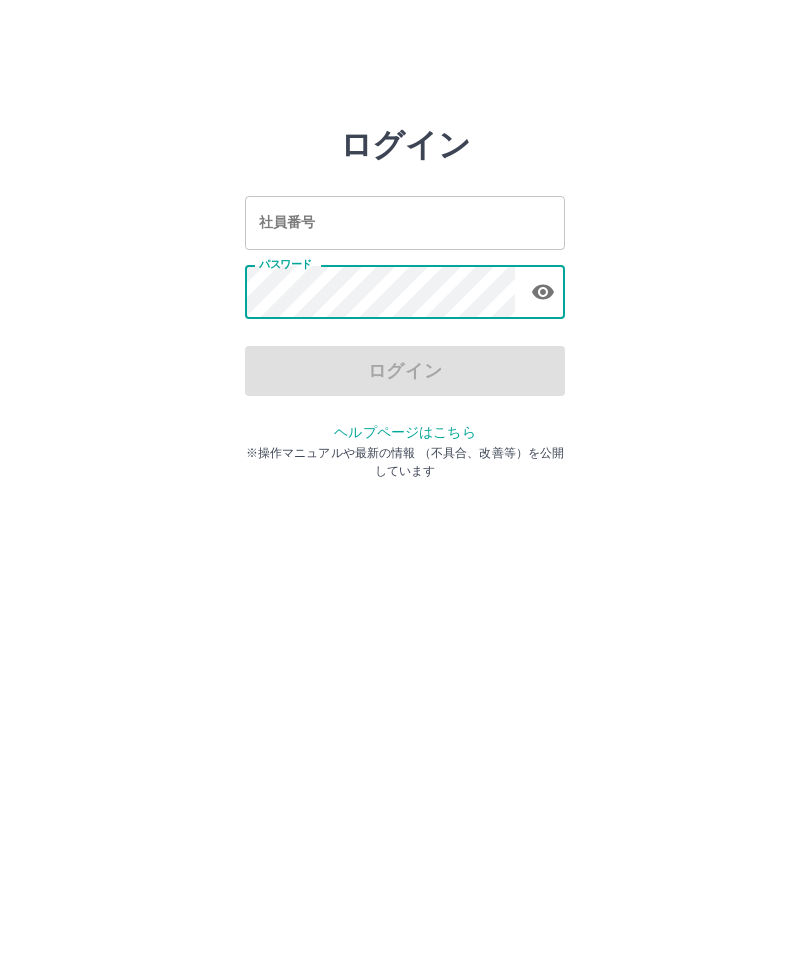 click on "社員番号 社員番号" at bounding box center (405, 222) 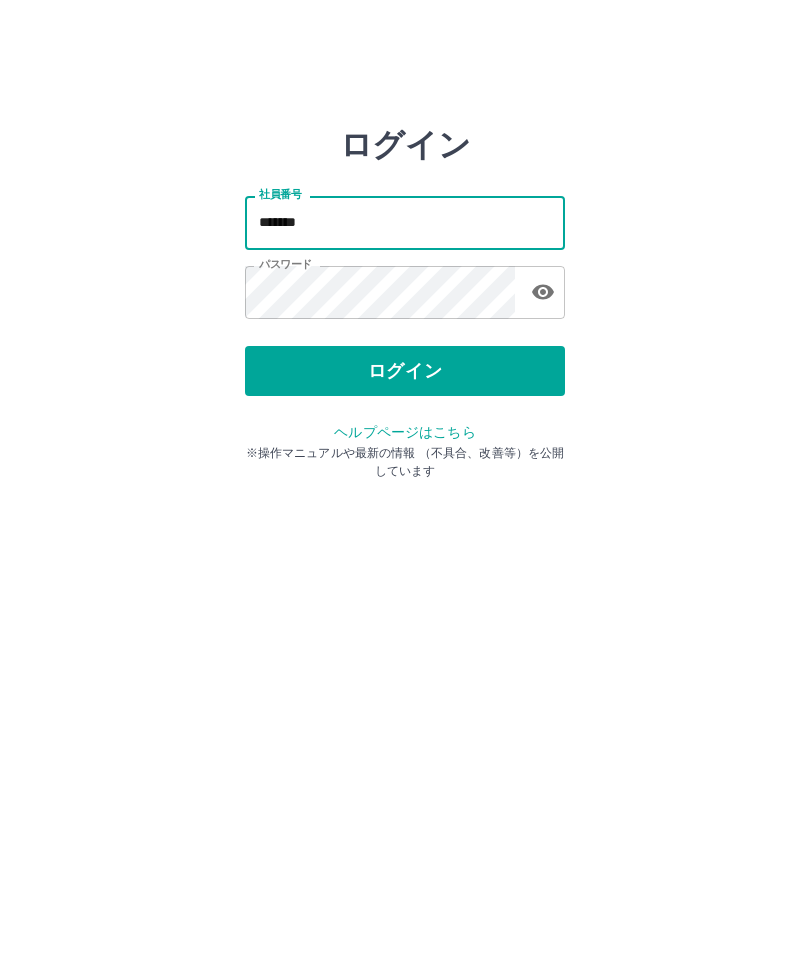 type on "*******" 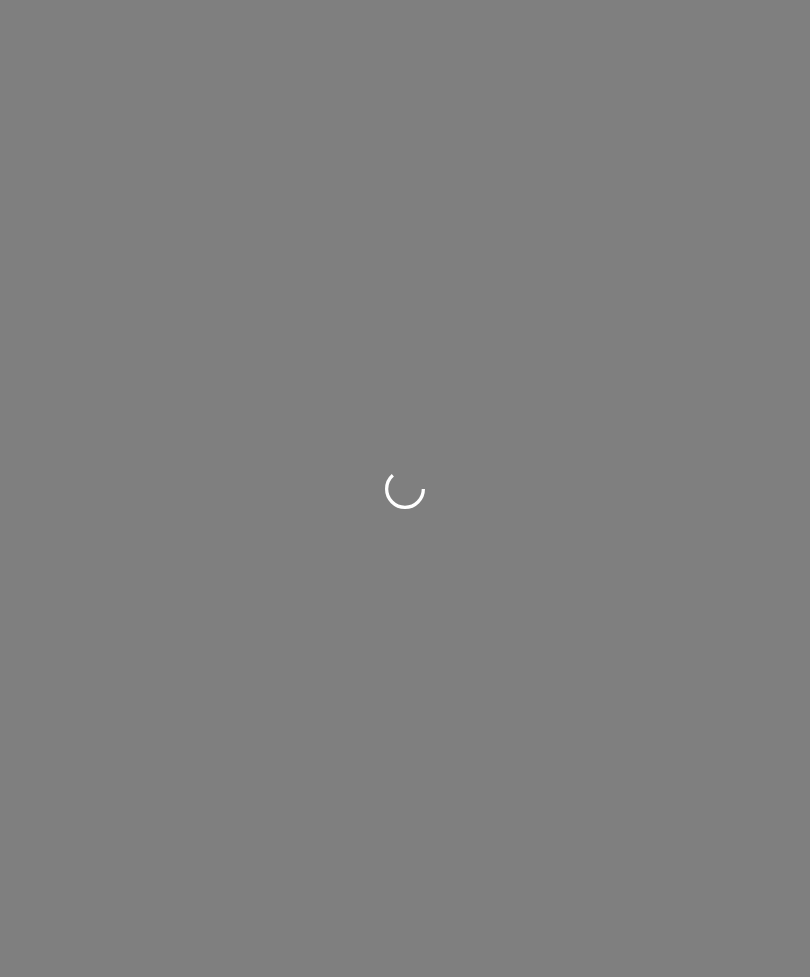 scroll, scrollTop: 0, scrollLeft: 0, axis: both 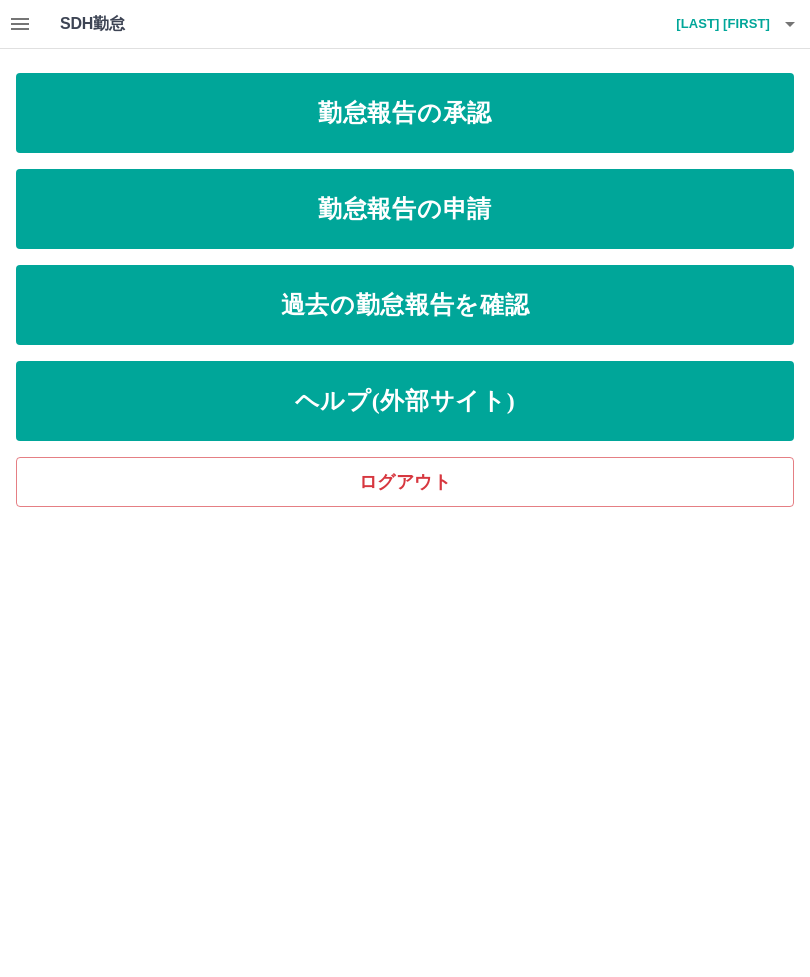 click on "勤怠報告の申請" at bounding box center (405, 209) 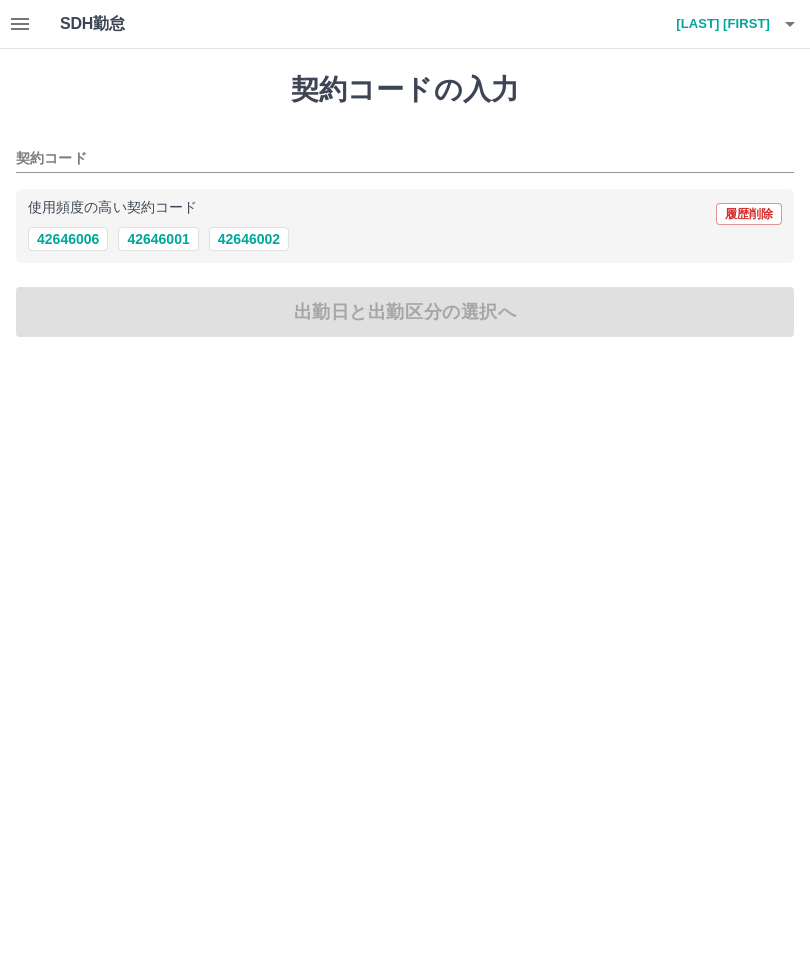 click on "42646002" at bounding box center (249, 239) 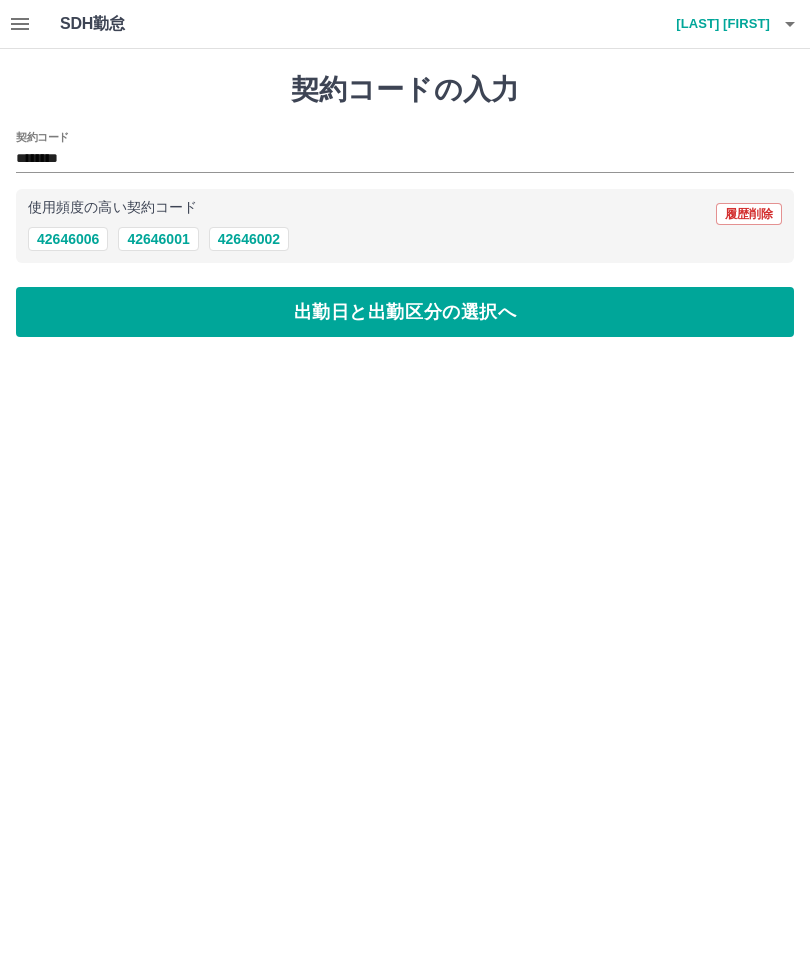 click on "出勤日と出勤区分の選択へ" at bounding box center (405, 312) 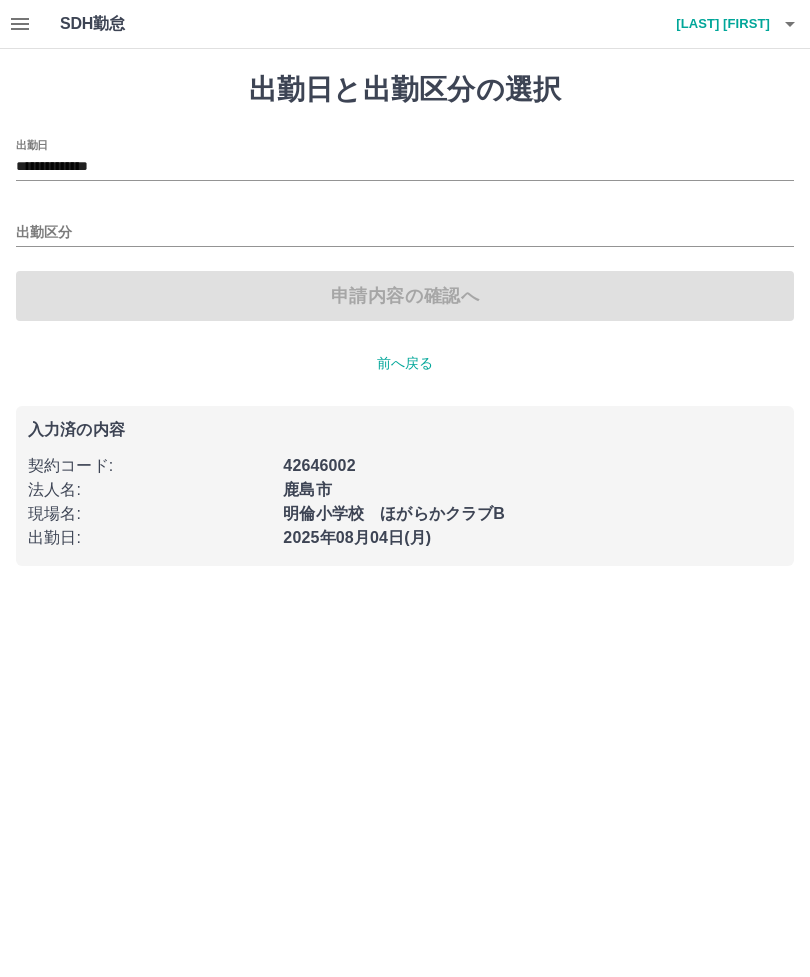 click on "出勤区分" at bounding box center [405, 233] 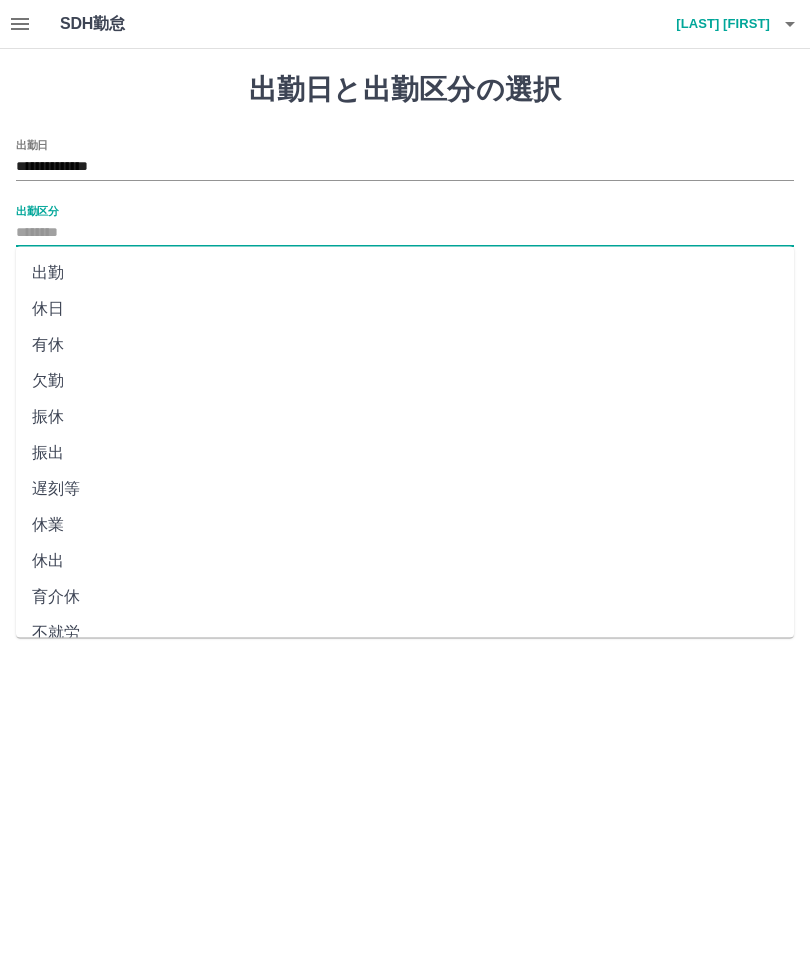 click on "出勤" at bounding box center [405, 273] 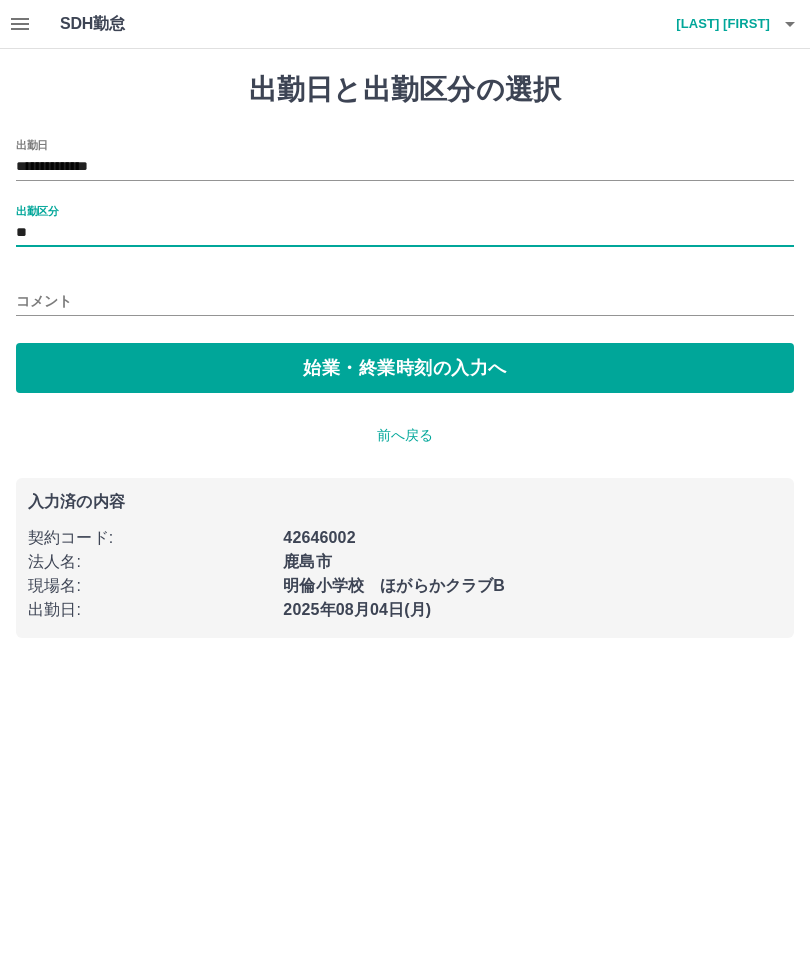 click on "**" at bounding box center (405, 233) 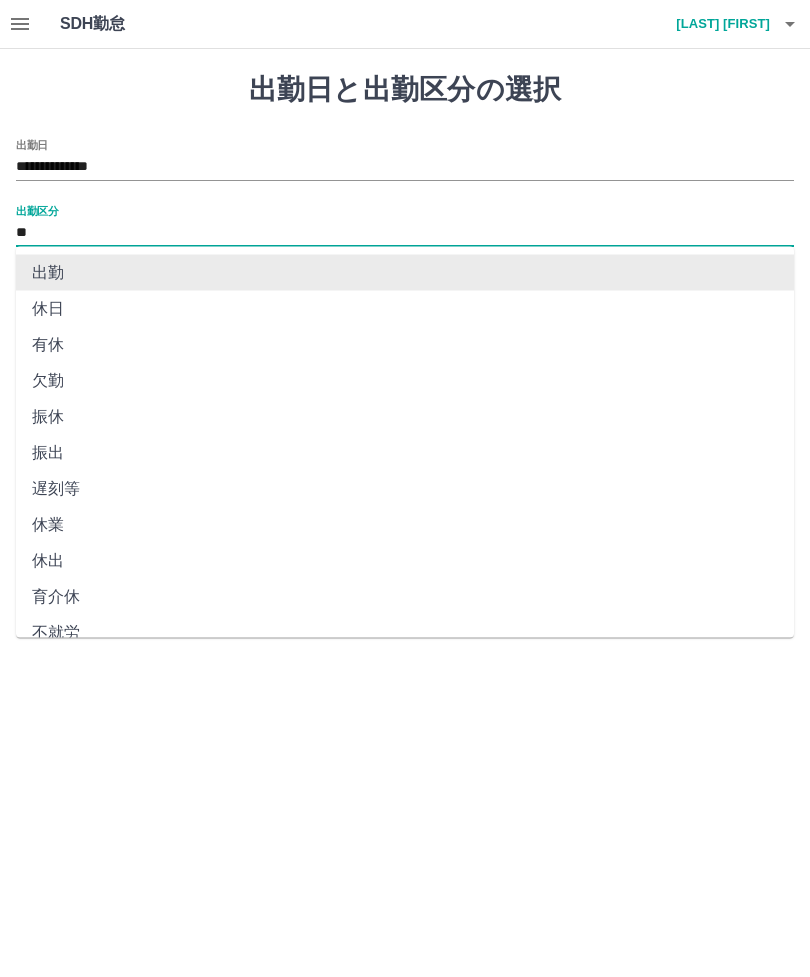 click on "出勤" at bounding box center (405, 273) 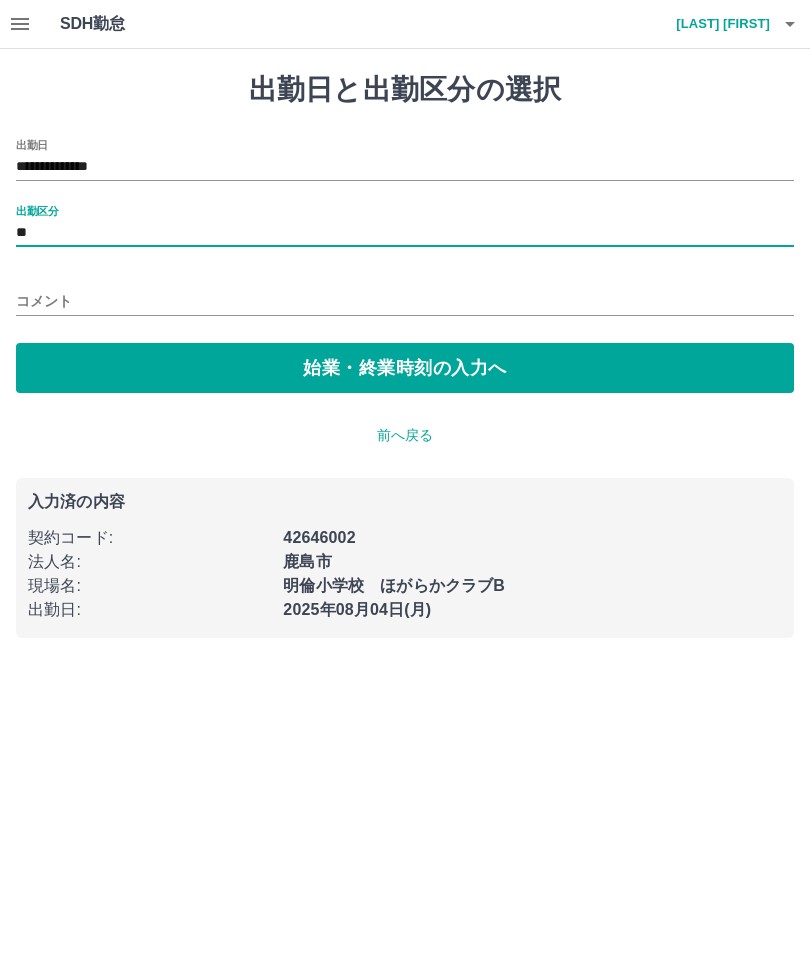 click on "始業・終業時刻の入力へ" at bounding box center [405, 368] 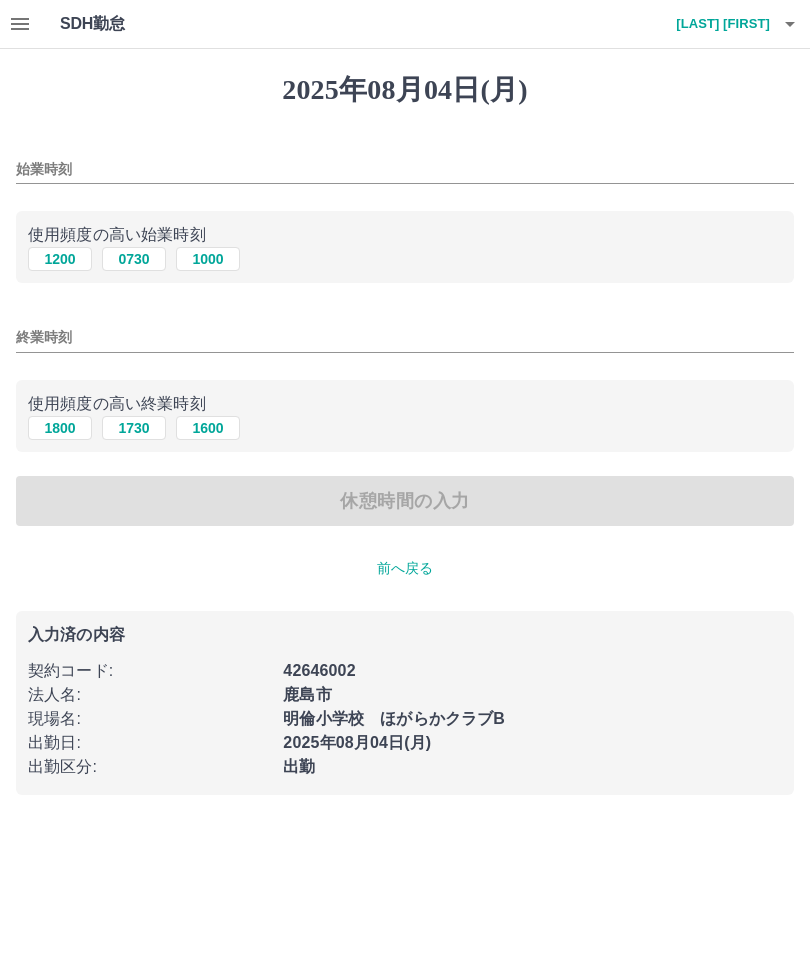 click on "始業時刻" at bounding box center (405, 169) 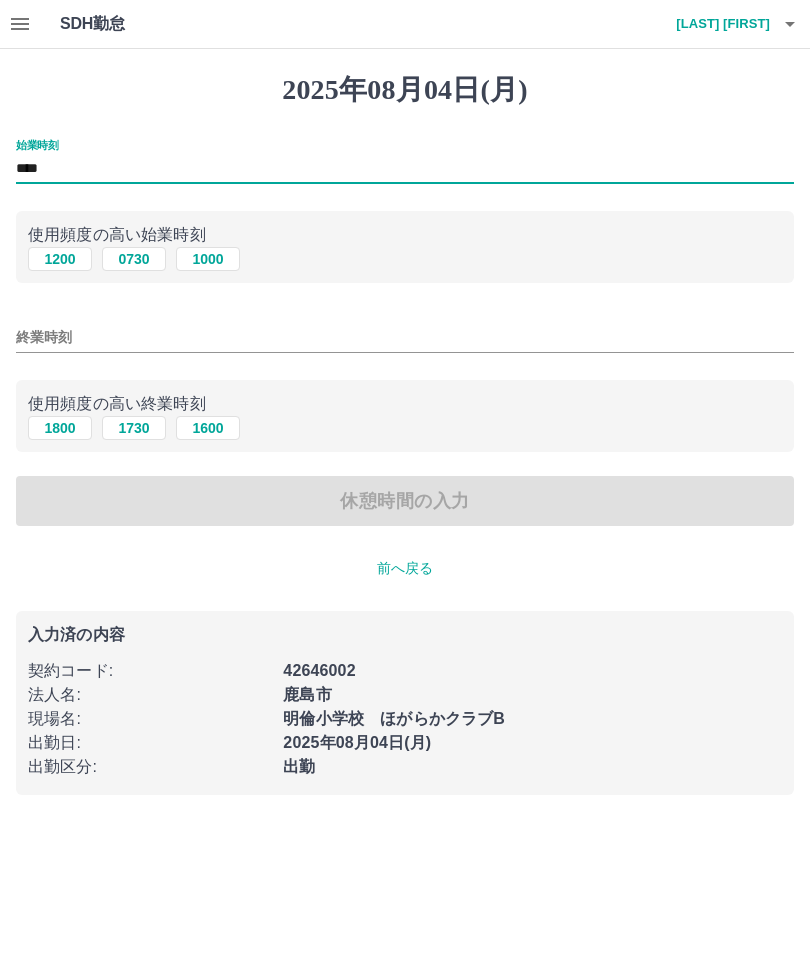 type on "****" 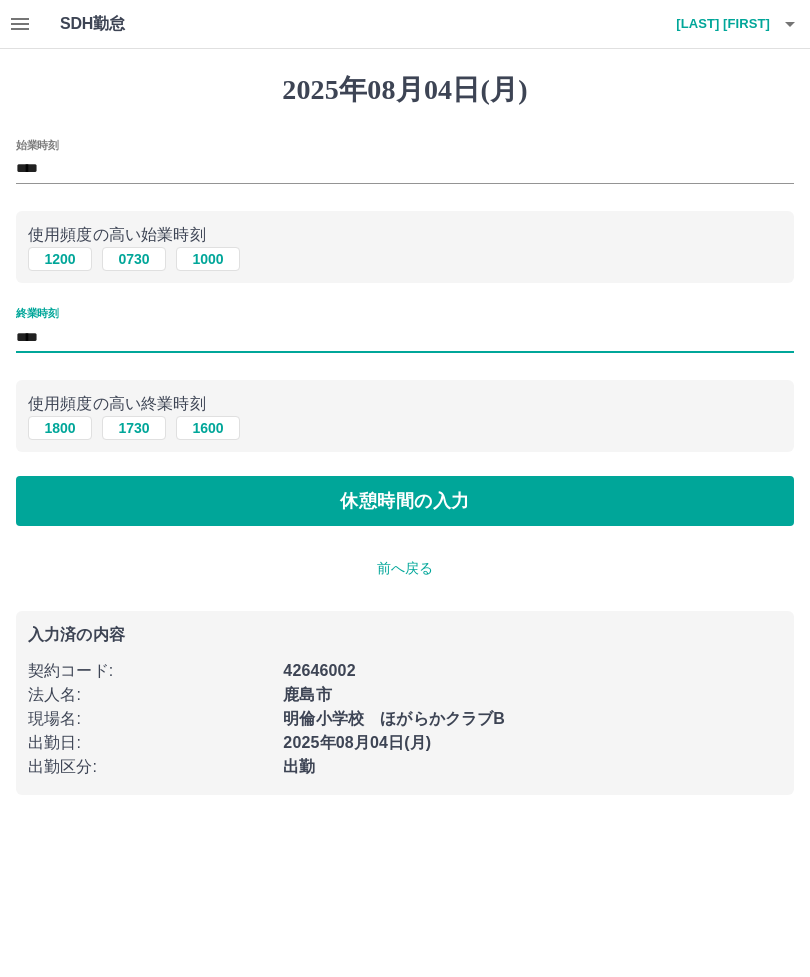 type on "****" 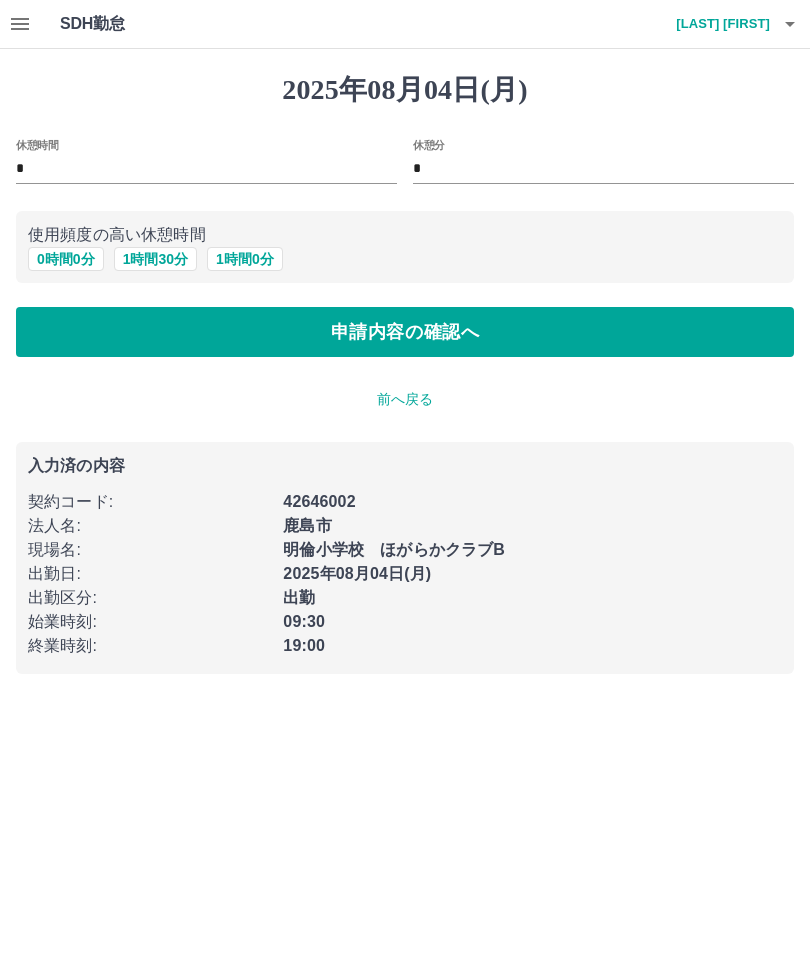click on "1 時間 0 分" at bounding box center [245, 259] 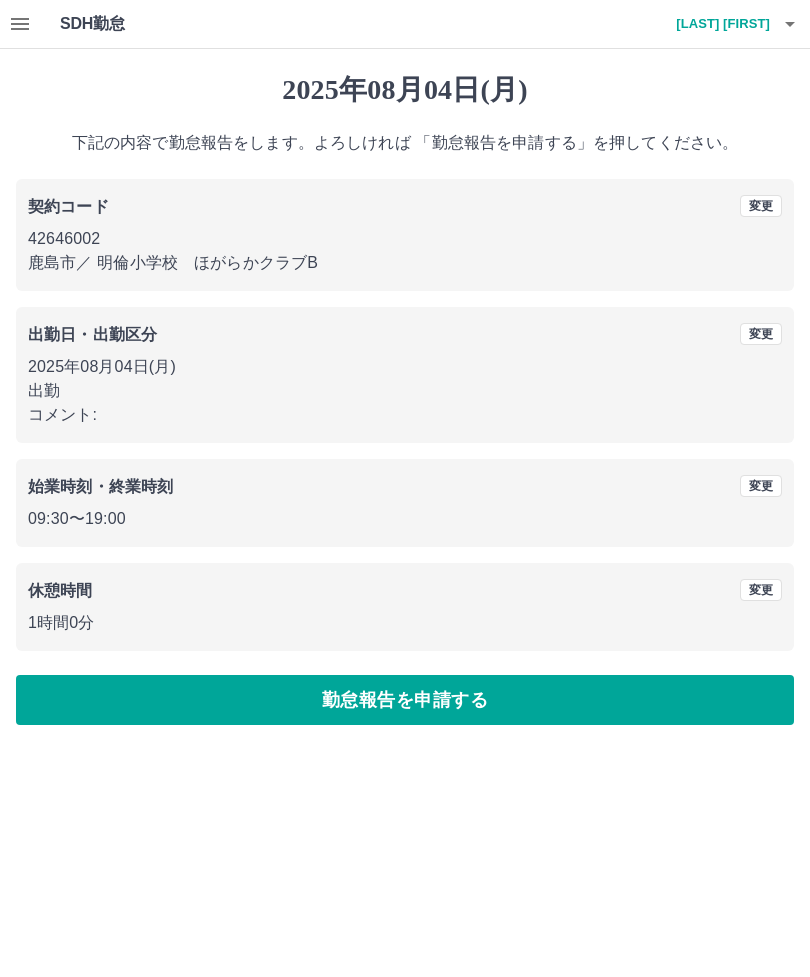 click on "勤怠報告を申請する" at bounding box center (405, 700) 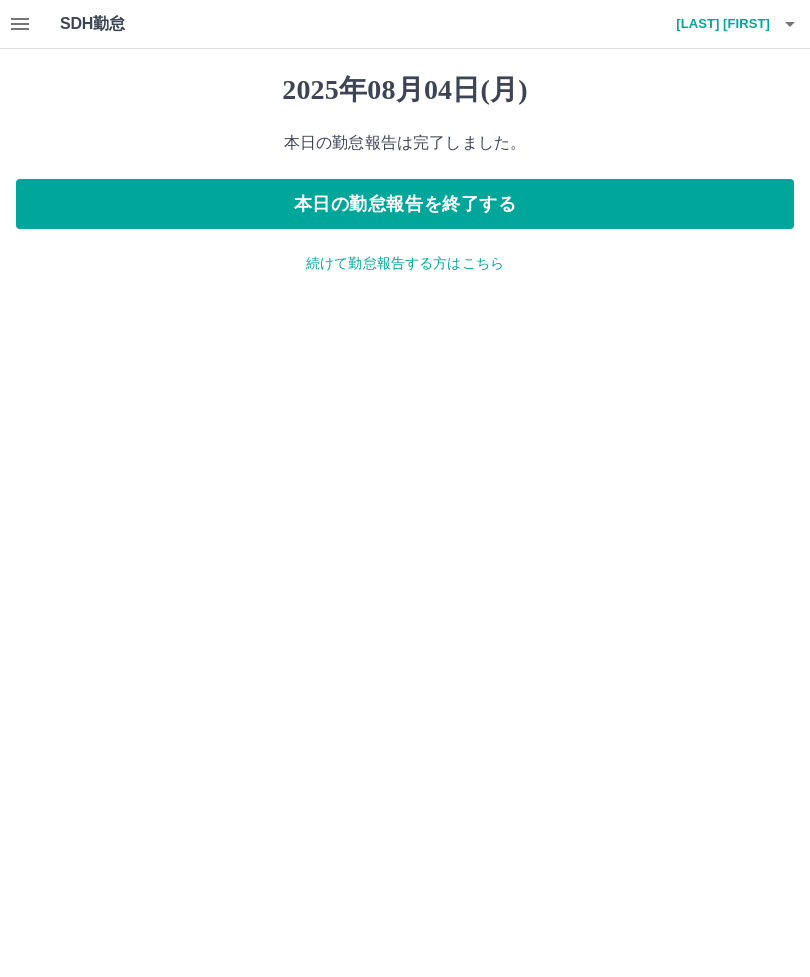 click on "本日の勤怠報告を終了する" at bounding box center [405, 204] 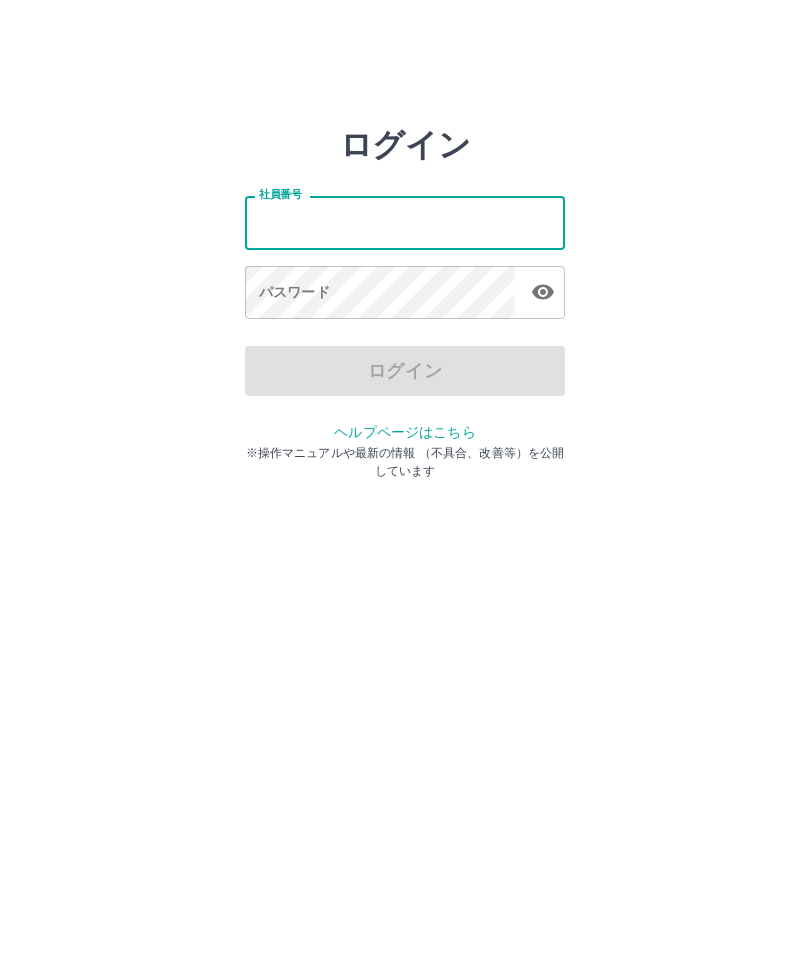 scroll, scrollTop: 0, scrollLeft: 0, axis: both 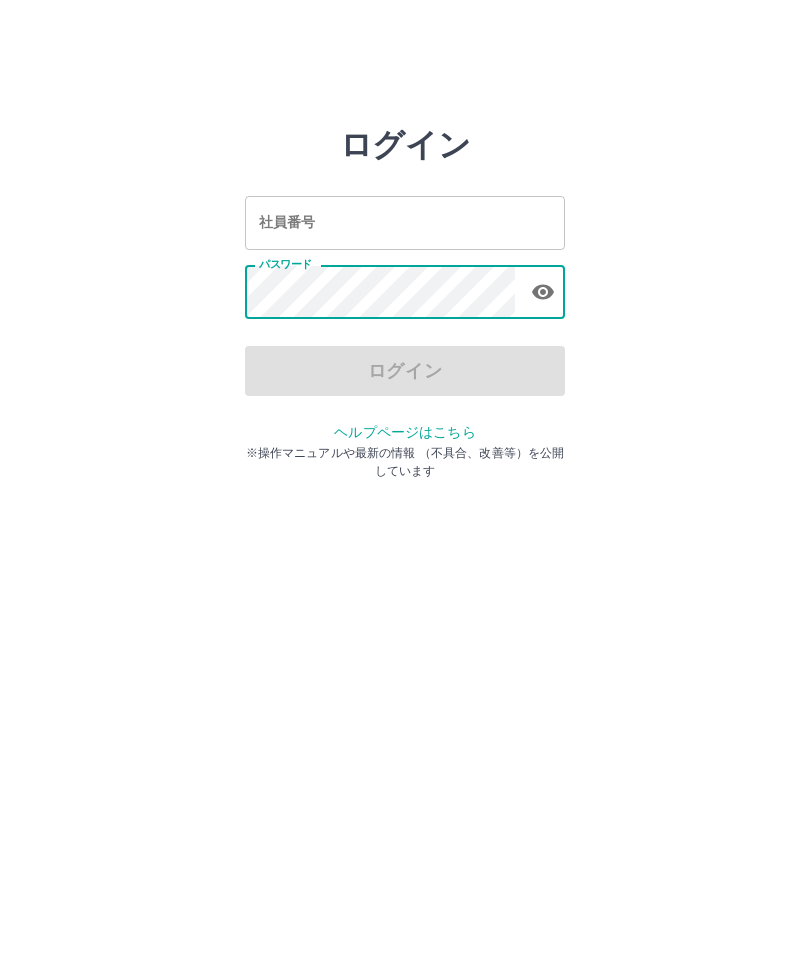 click on "社員番号" at bounding box center (405, 222) 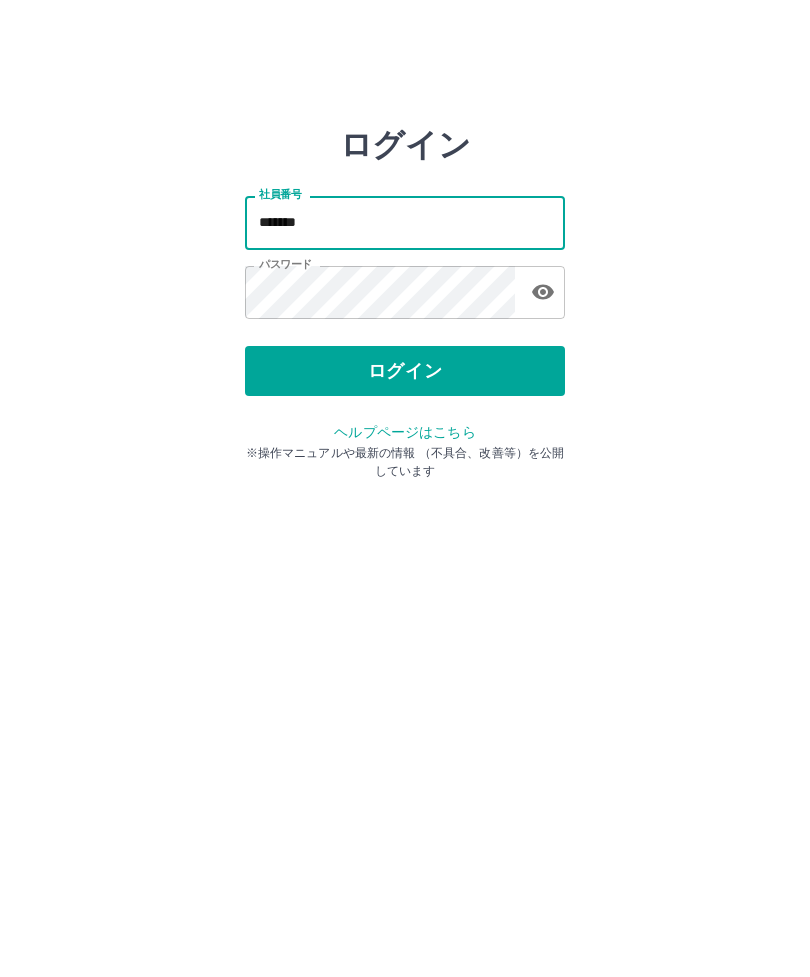 type on "*******" 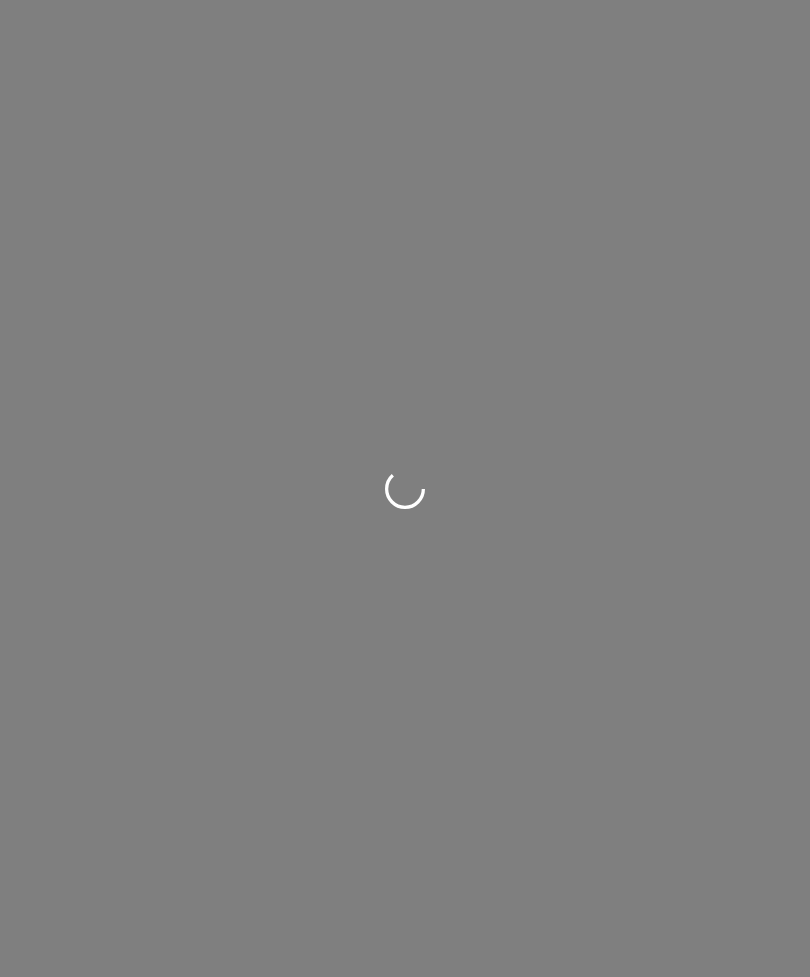scroll, scrollTop: 0, scrollLeft: 0, axis: both 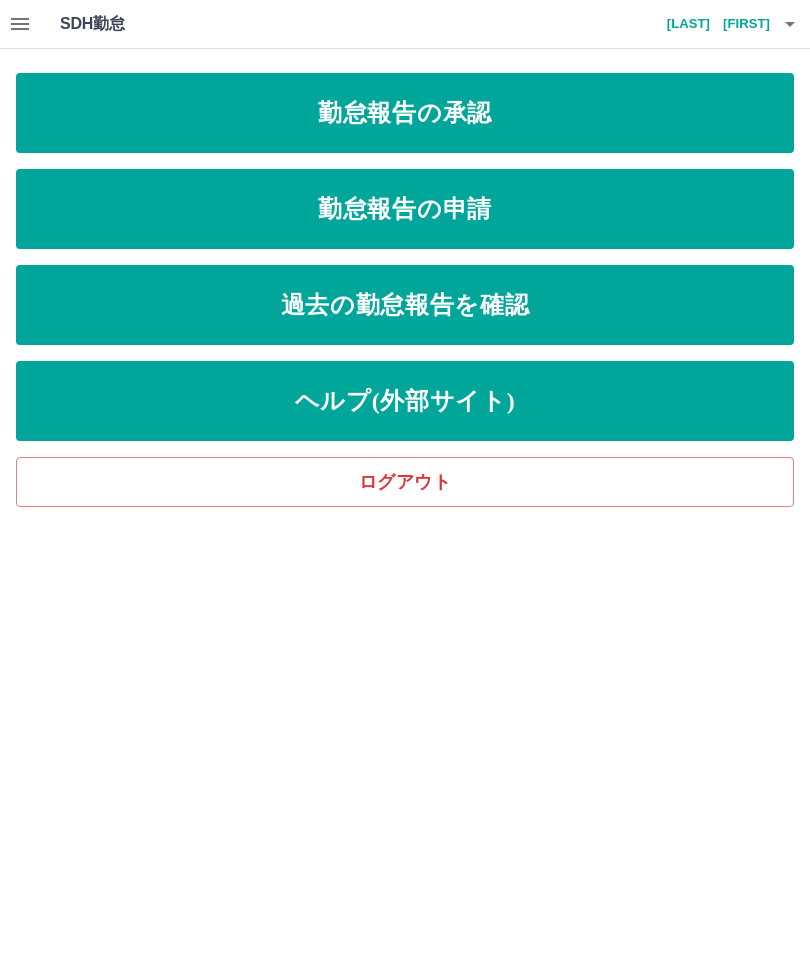 click on "勤怠報告の承認" at bounding box center [405, 113] 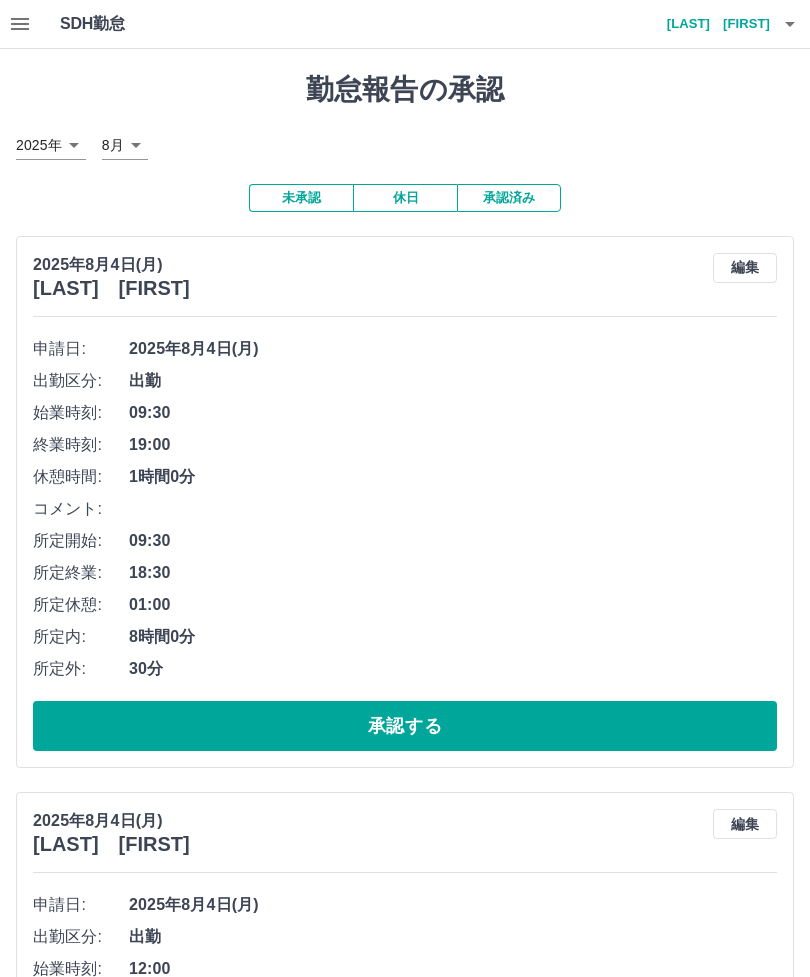 click on "承認する" at bounding box center [405, 726] 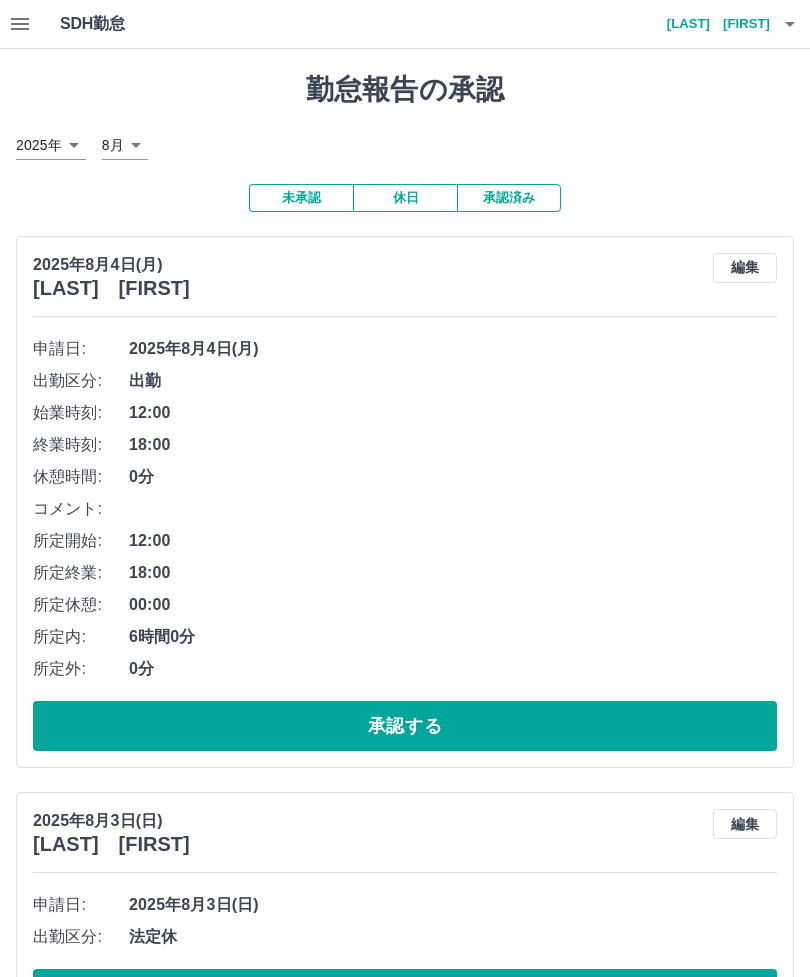 click on "承認する" at bounding box center (405, 726) 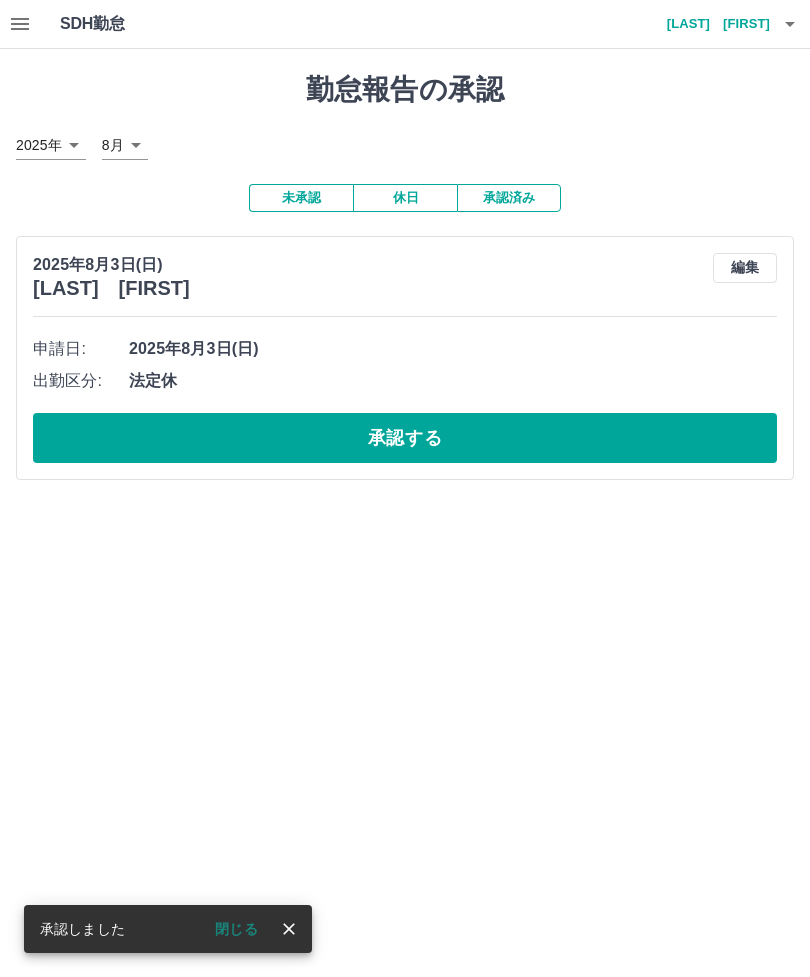 click on "承認する" at bounding box center [405, 438] 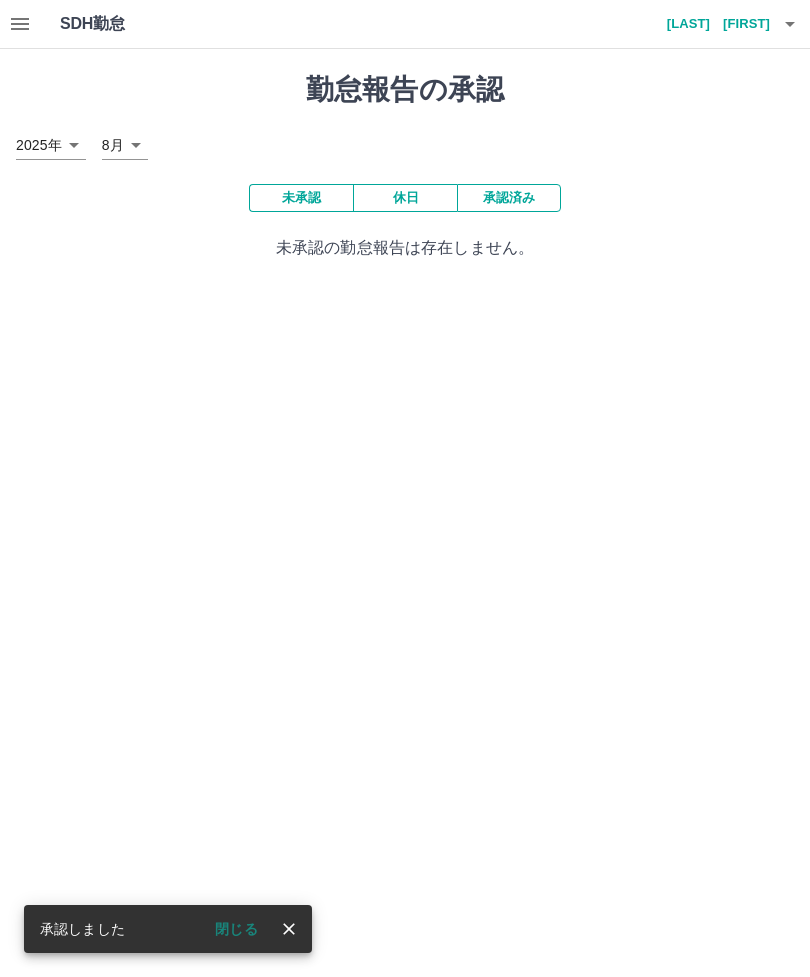 click 